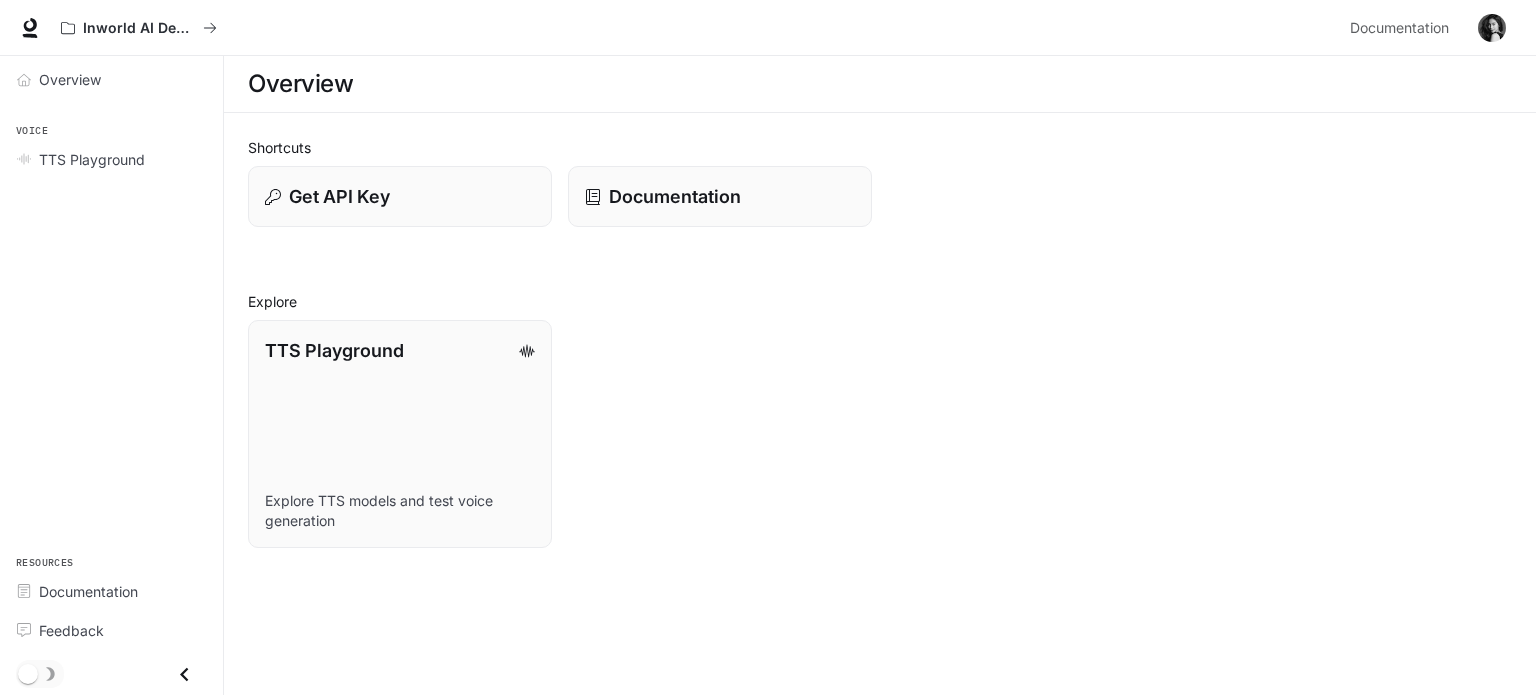 scroll, scrollTop: 0, scrollLeft: 0, axis: both 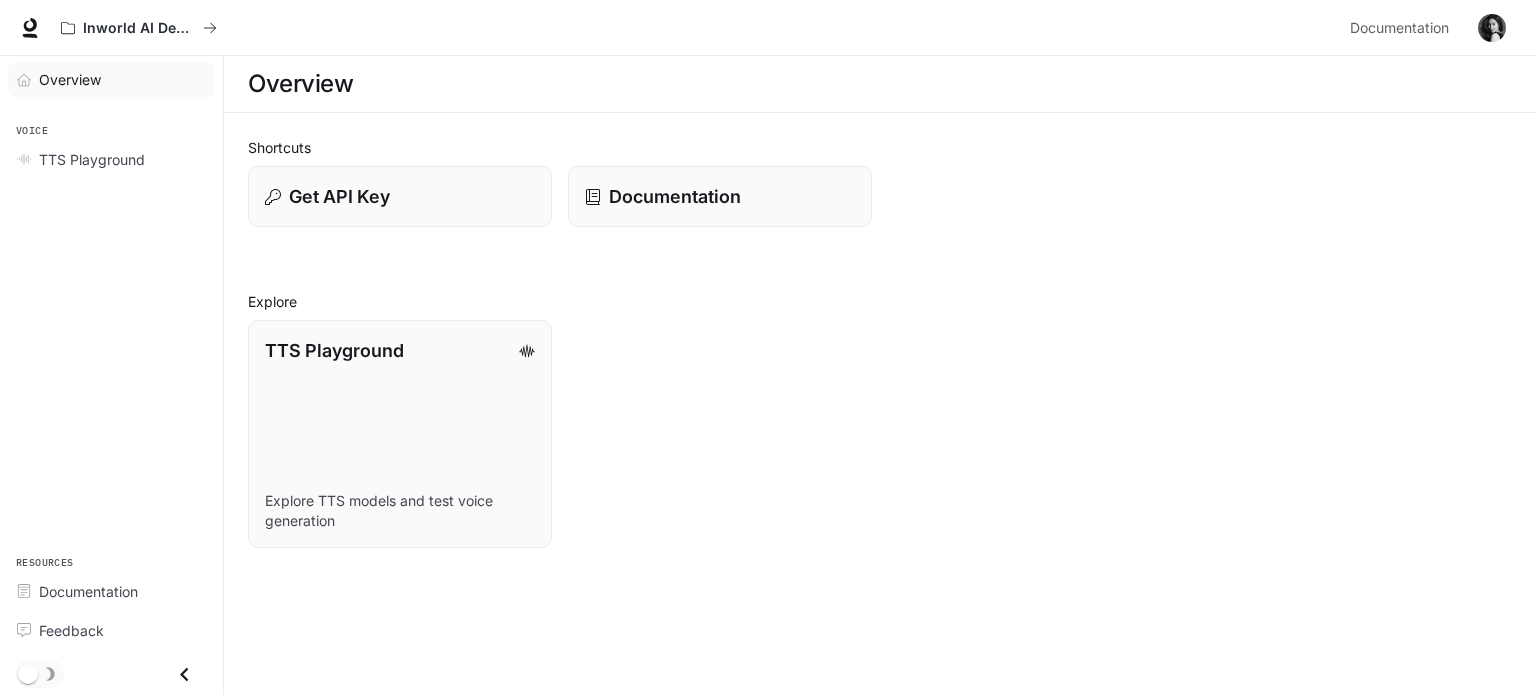 click on "Overview" at bounding box center (70, 79) 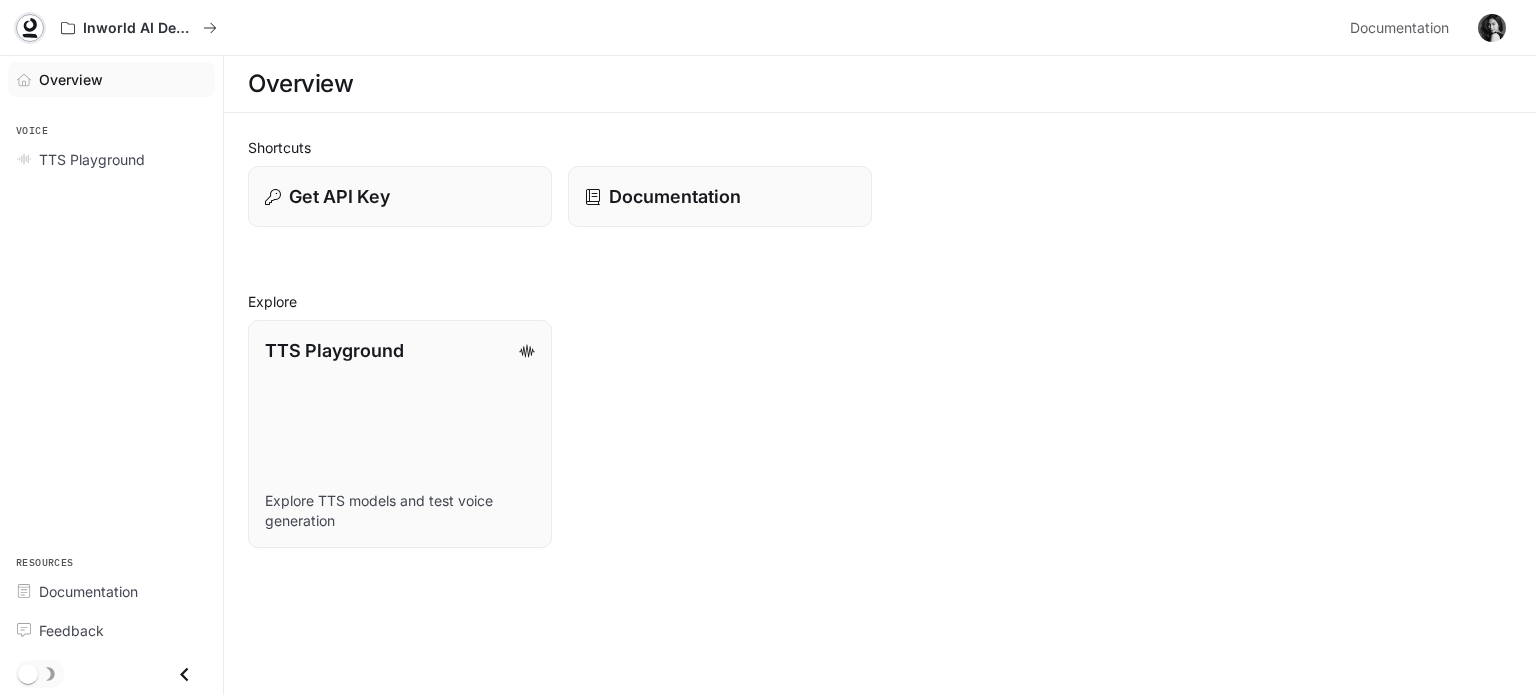 click at bounding box center (30, 25) 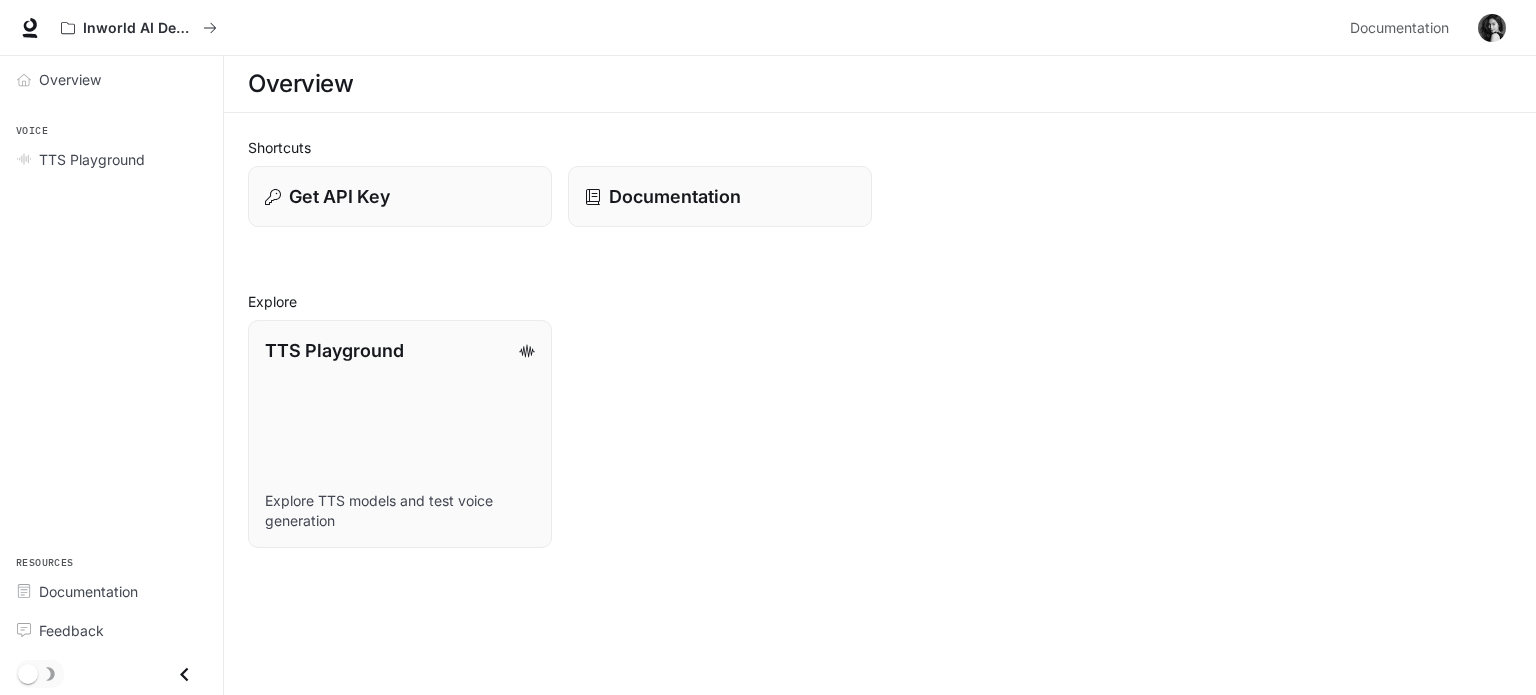 scroll, scrollTop: 0, scrollLeft: 0, axis: both 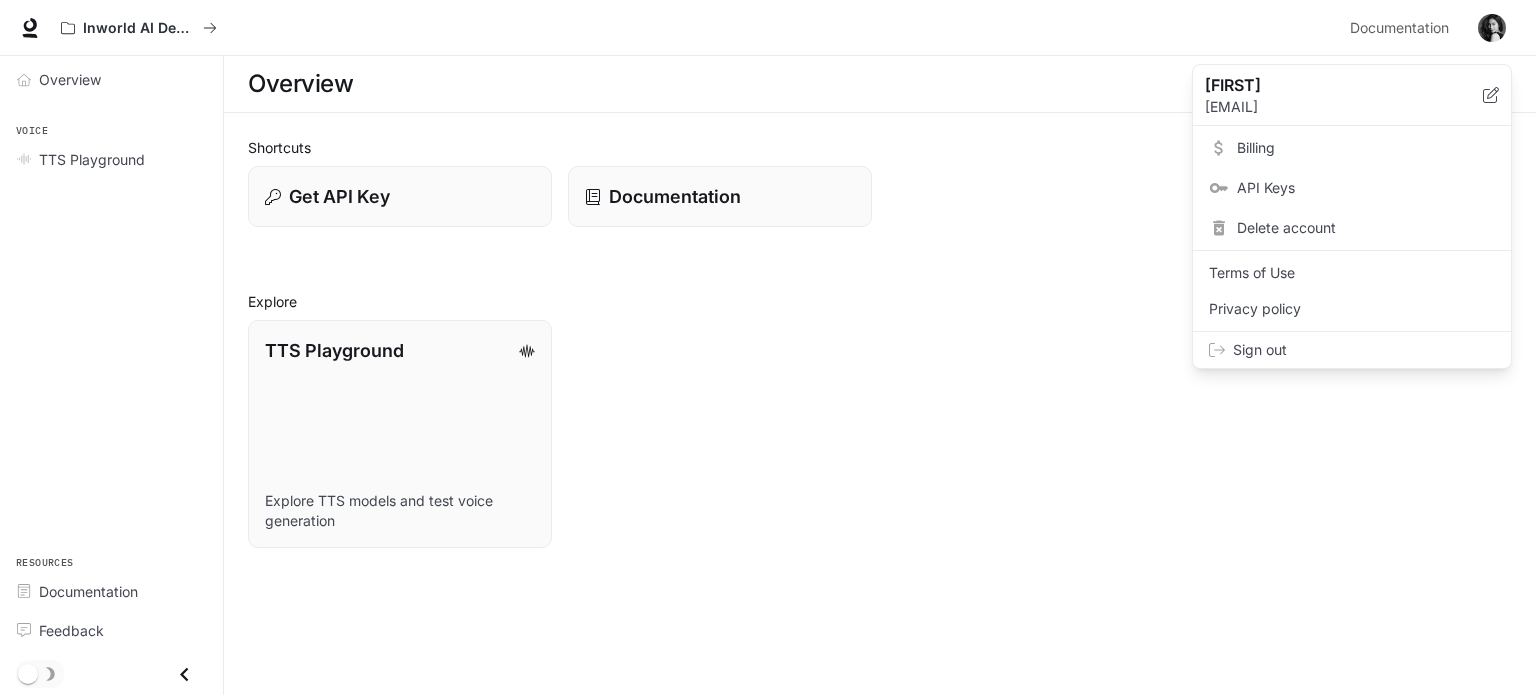 click on "[FIRST]" at bounding box center [1328, 85] 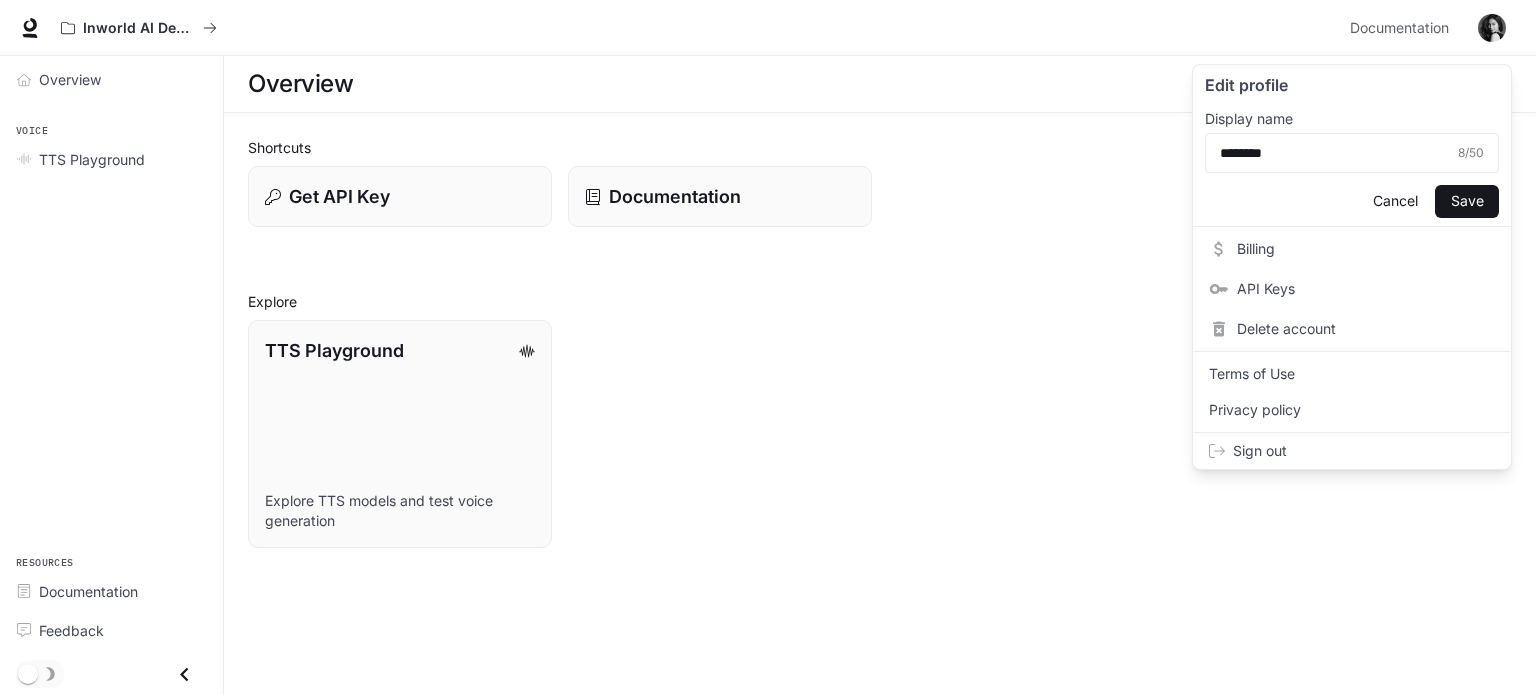 click on "Cancel" at bounding box center [1395, 201] 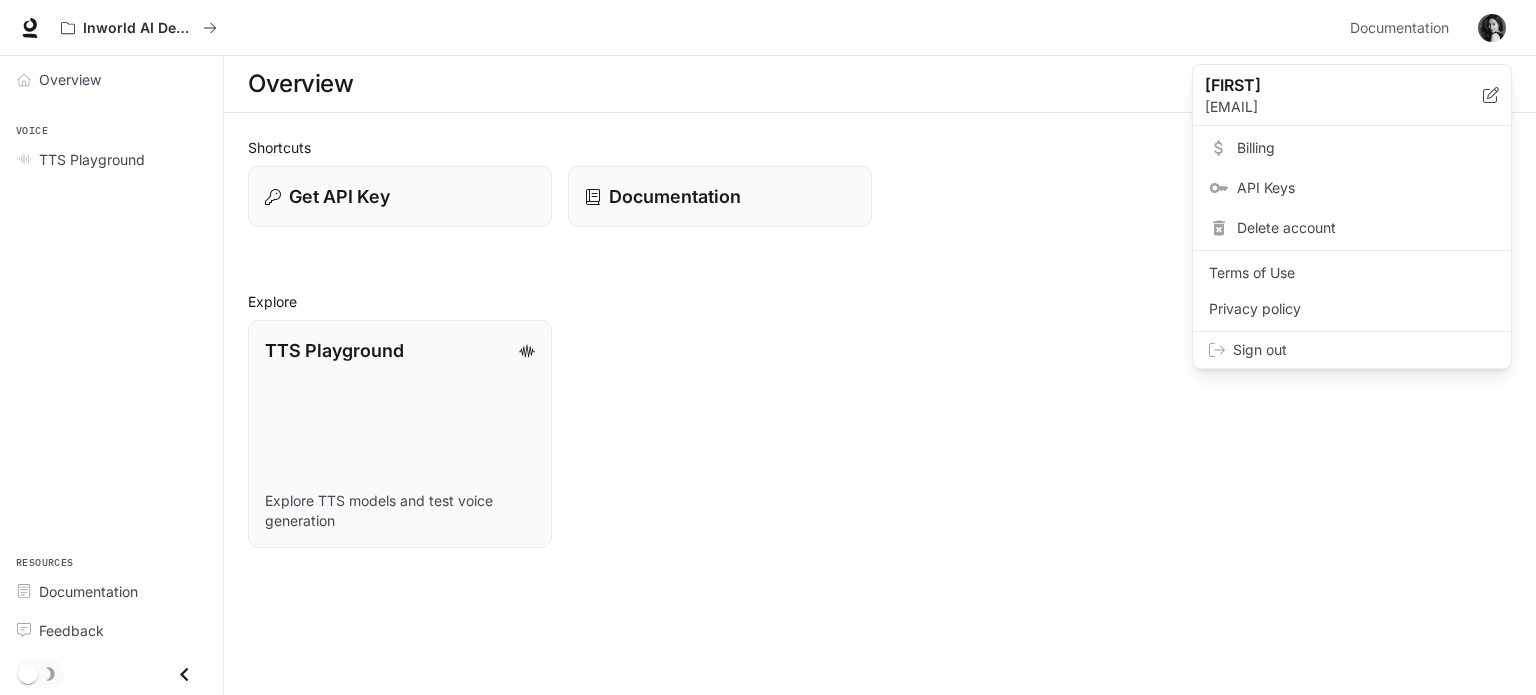 click at bounding box center [768, 347] 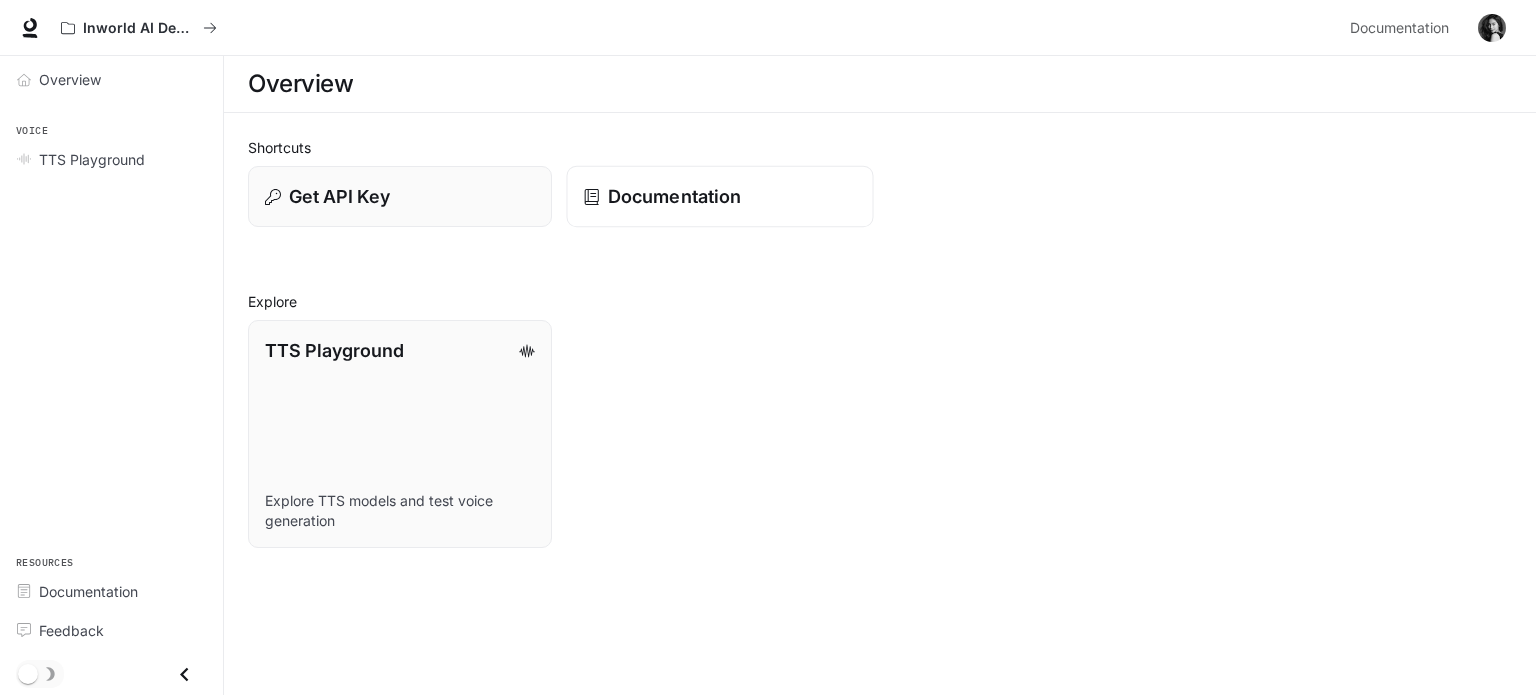 click on "Documentation" at bounding box center [719, 197] 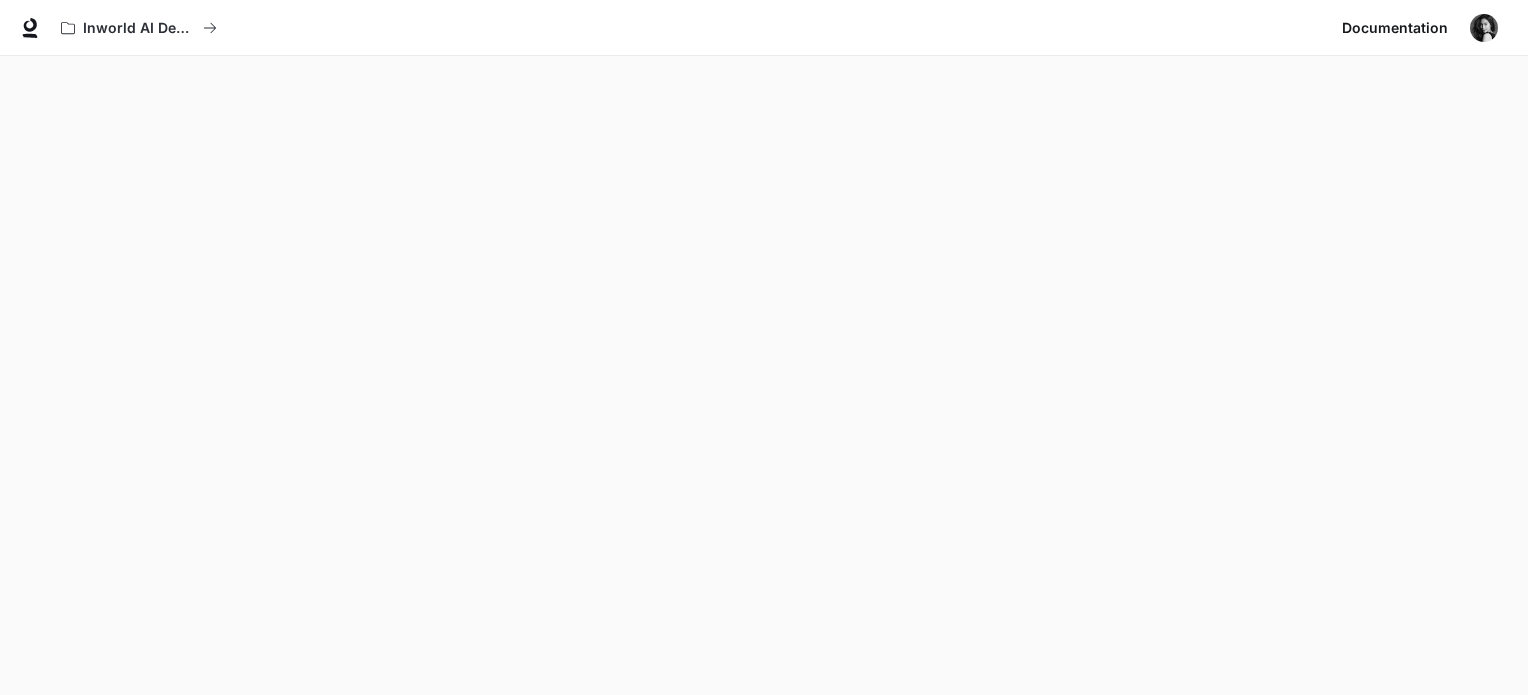 scroll, scrollTop: 56, scrollLeft: 0, axis: vertical 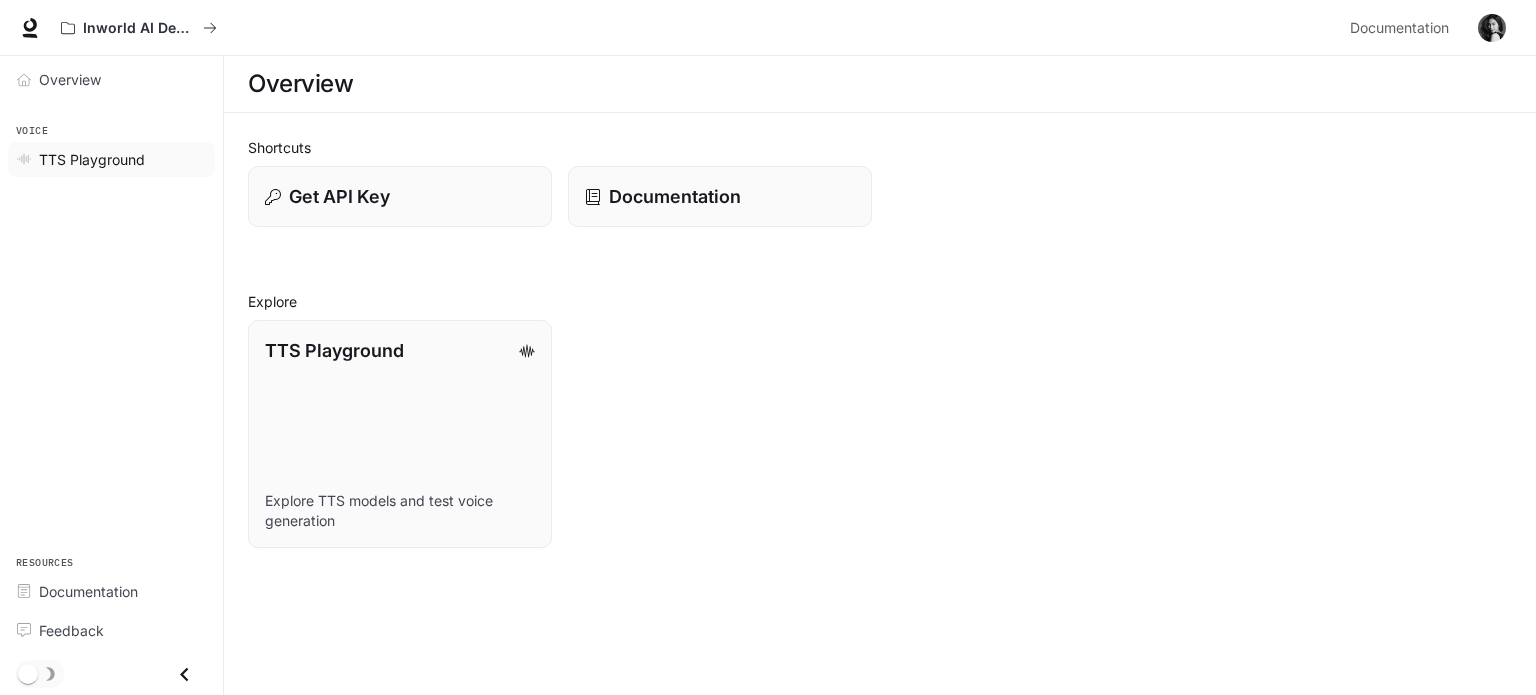 click on "TTS Playground" at bounding box center (92, 159) 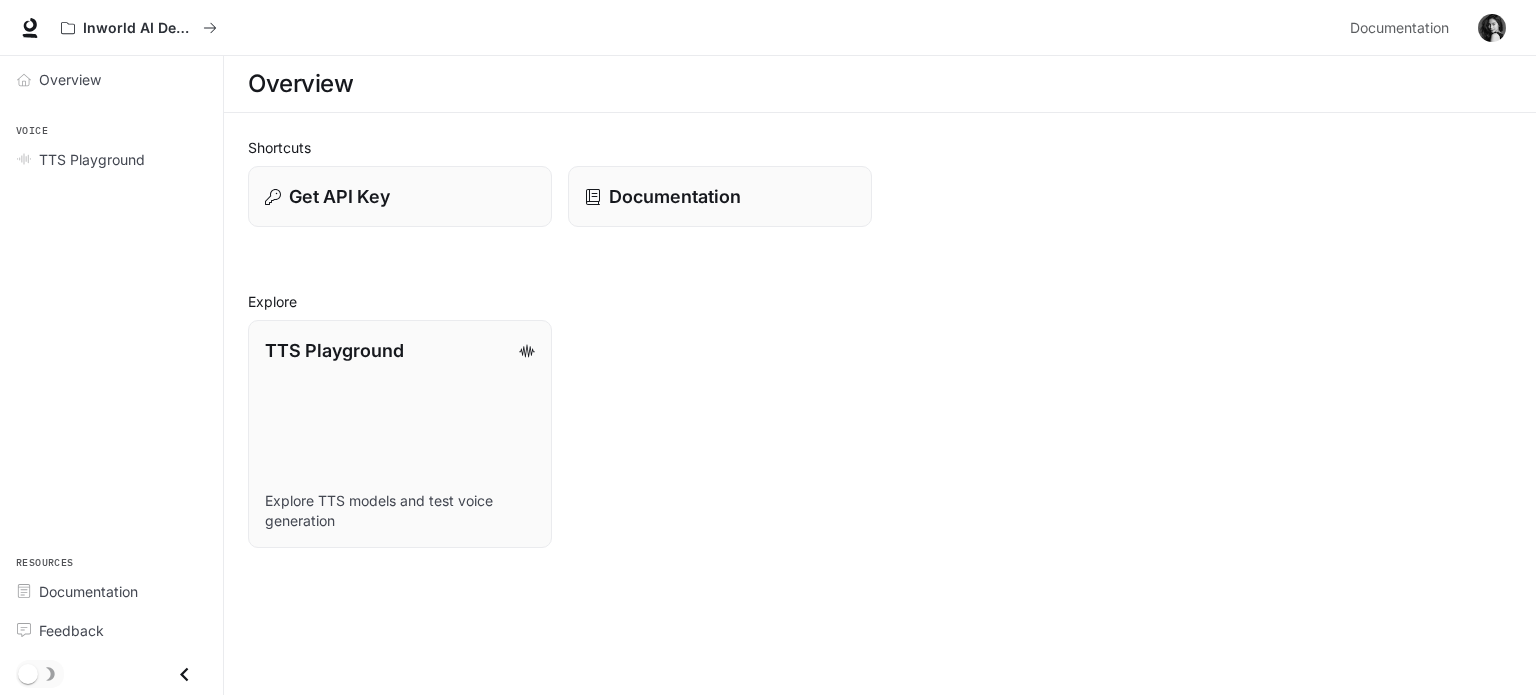 scroll, scrollTop: 0, scrollLeft: 0, axis: both 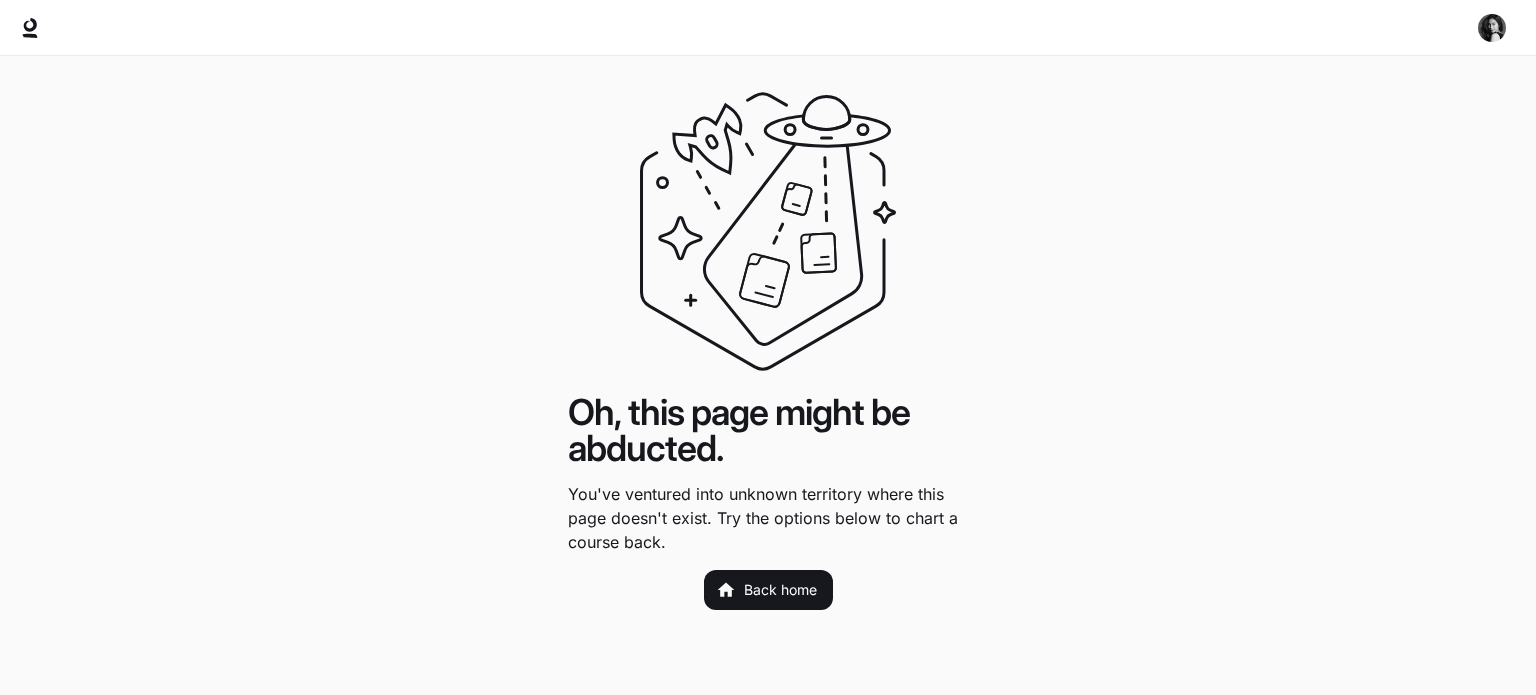 click at bounding box center [1492, 28] 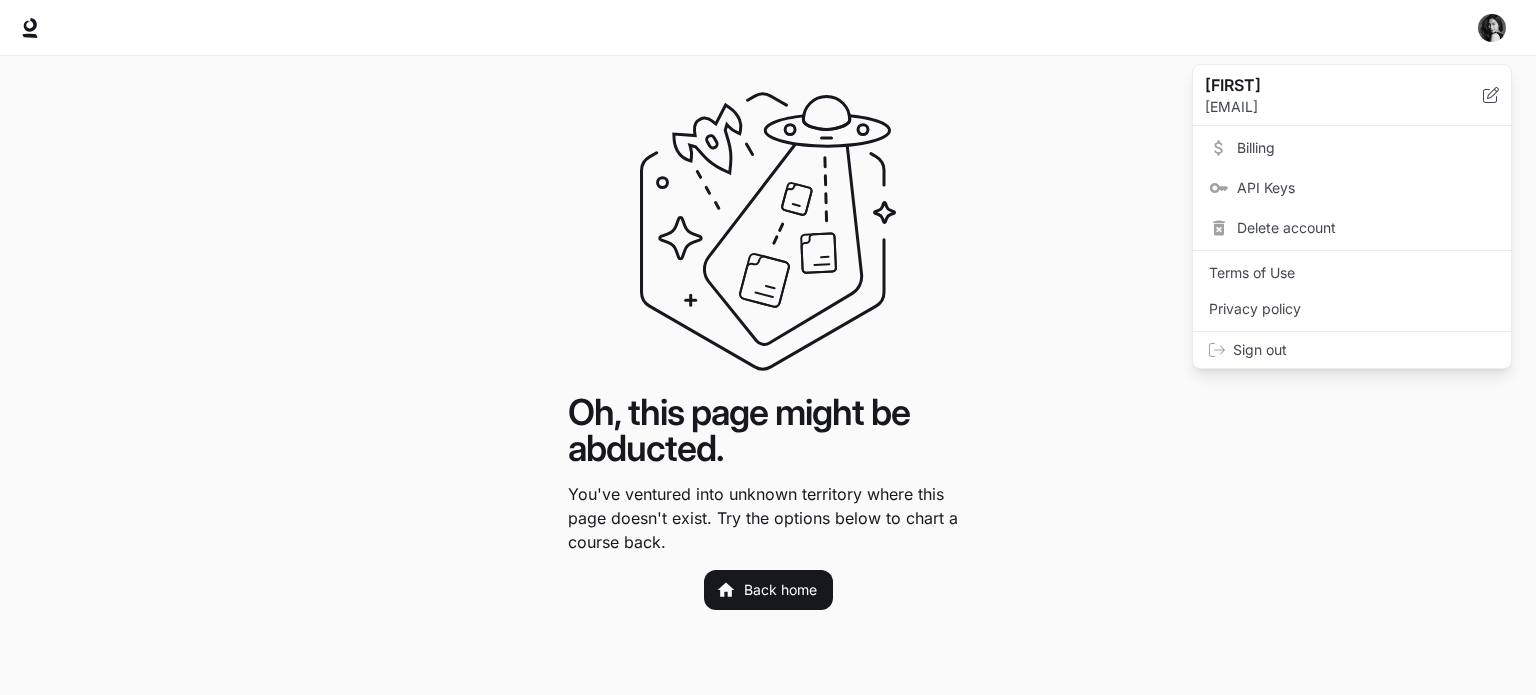 click on "Delete account" at bounding box center [1366, 228] 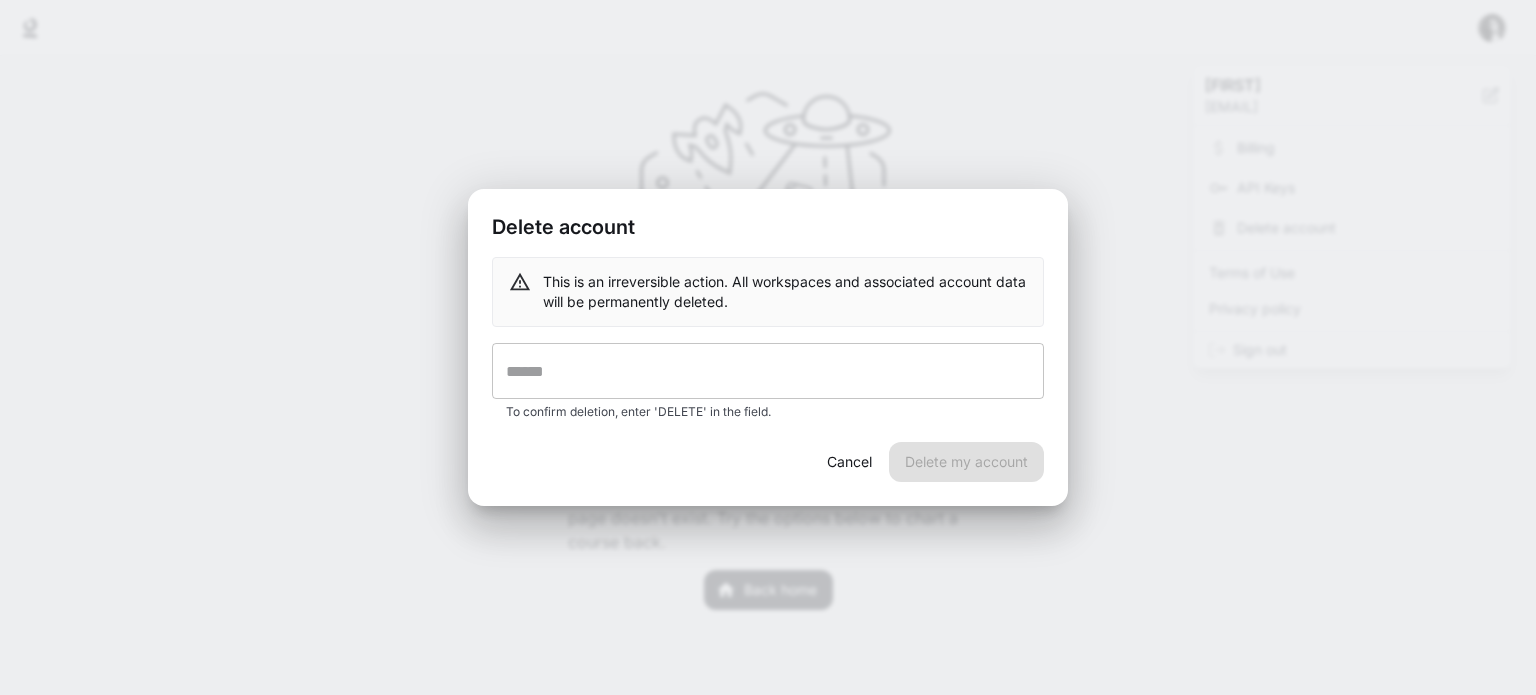 click at bounding box center [768, 371] 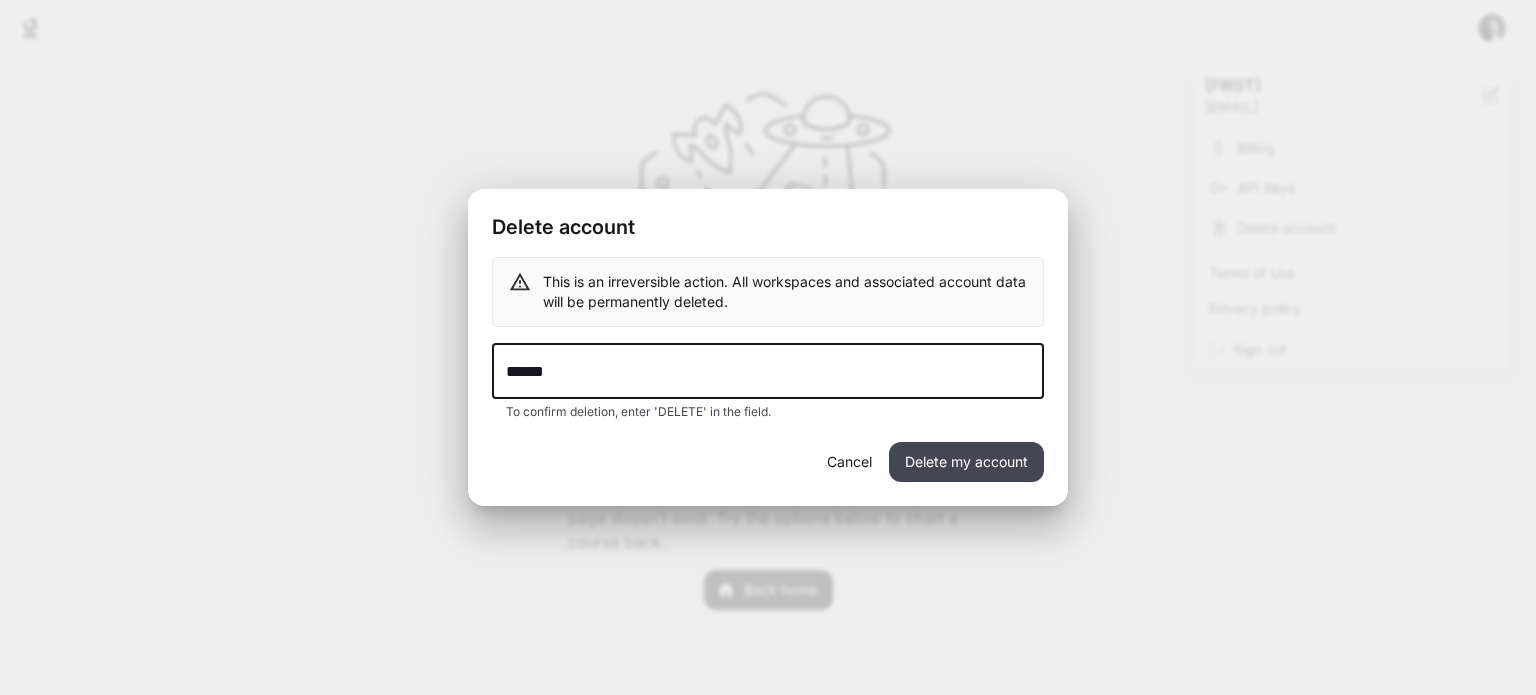 type on "******" 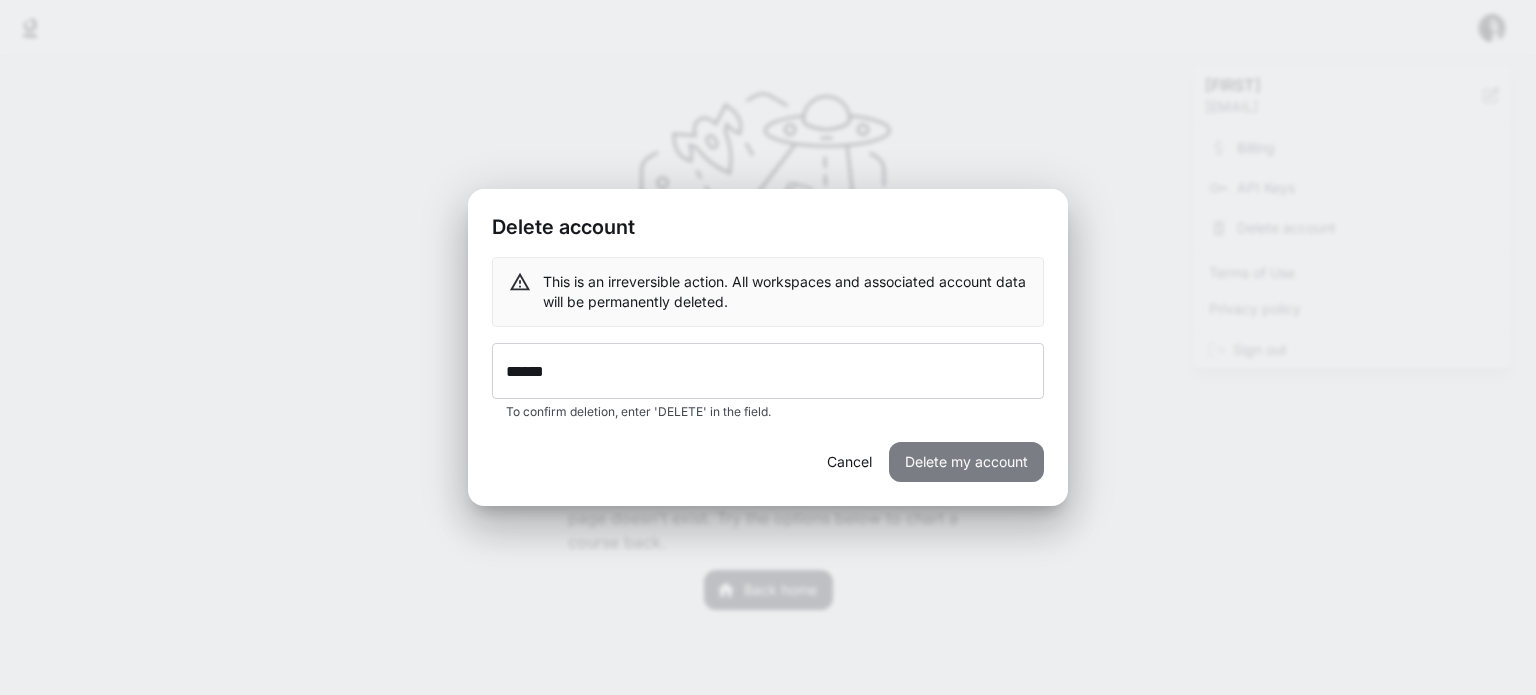 click on "Delete my account" at bounding box center [966, 462] 